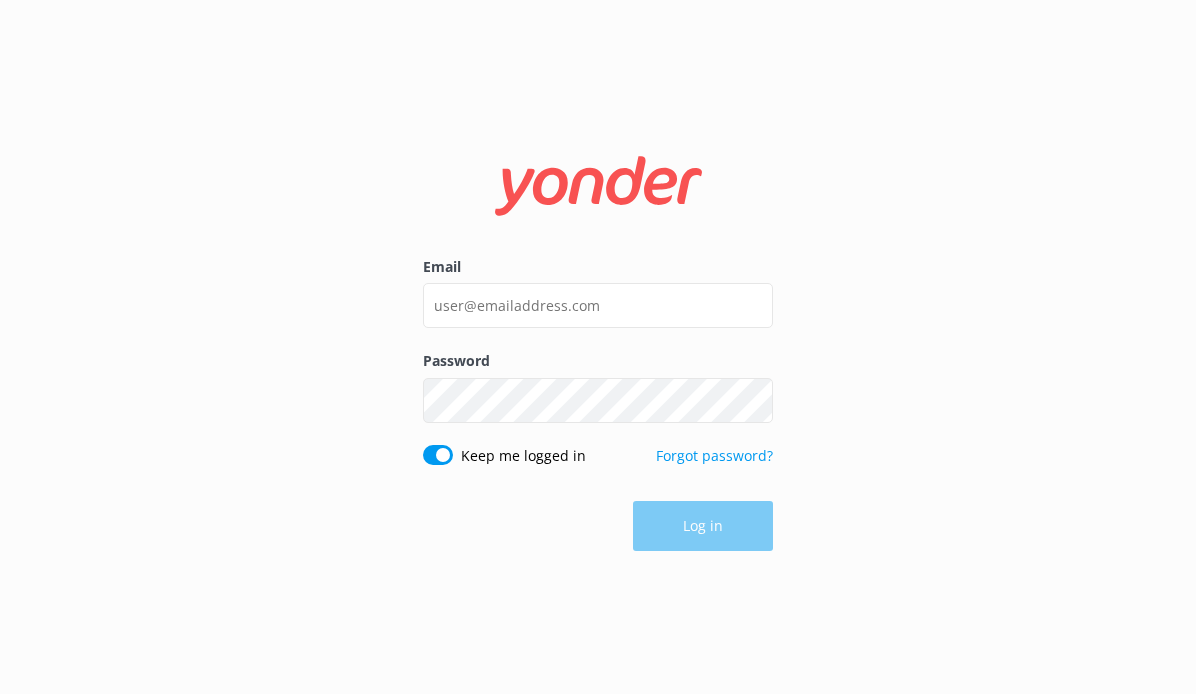scroll, scrollTop: 0, scrollLeft: 0, axis: both 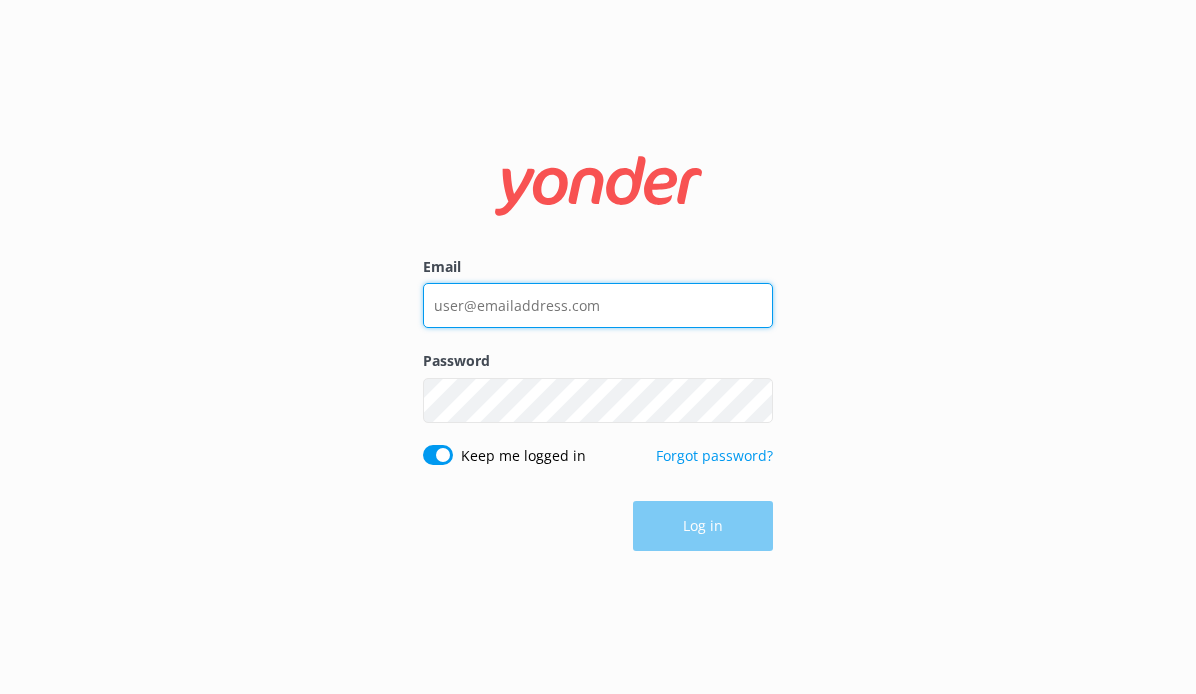 click on "Email" at bounding box center [598, 305] 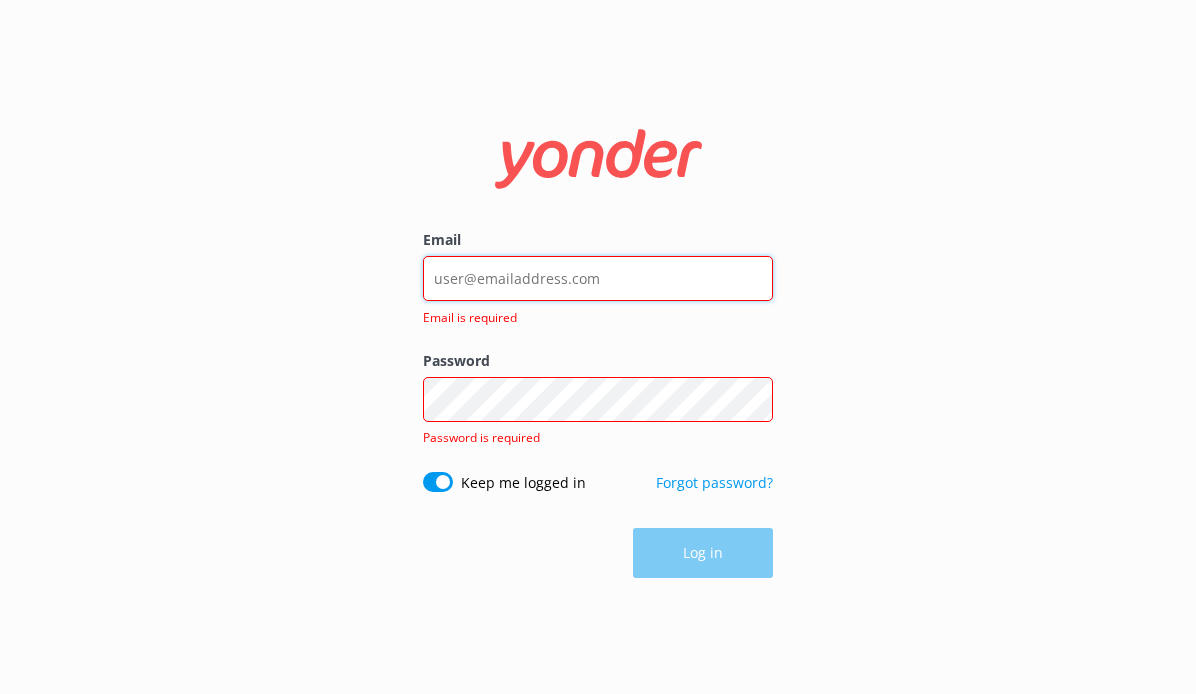 type on "[EMAIL]" 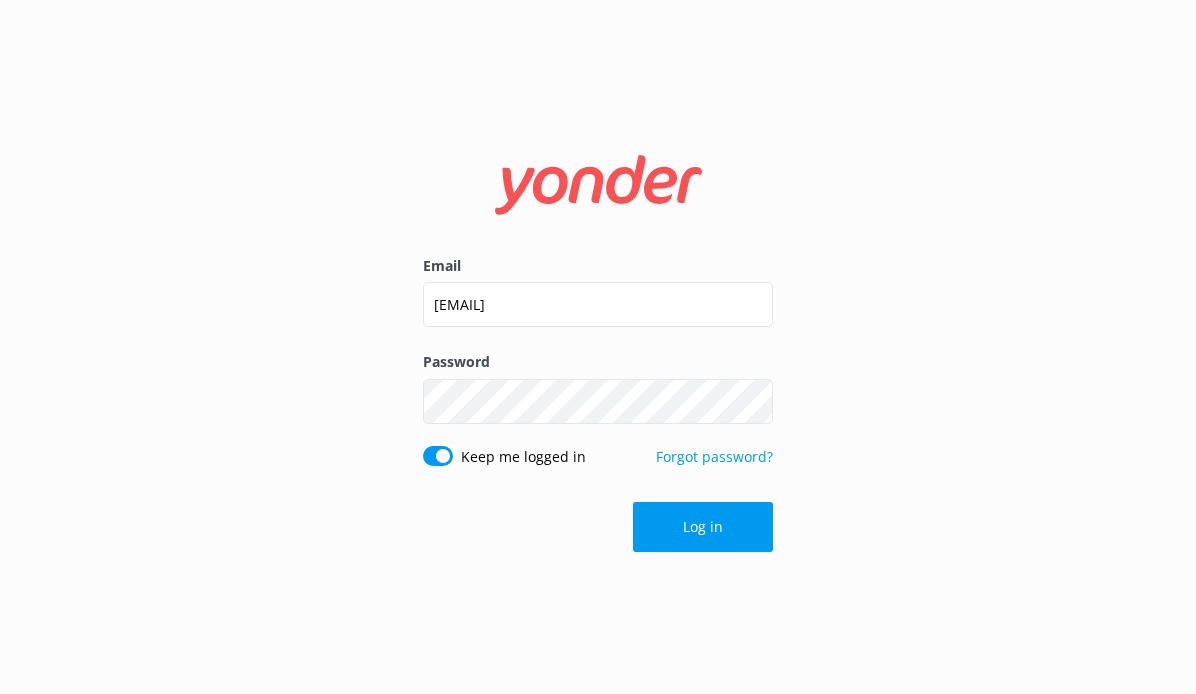 click on "Email [EMAIL] Password Show password Keep me logged in Forgot password? Log in" at bounding box center [598, 347] 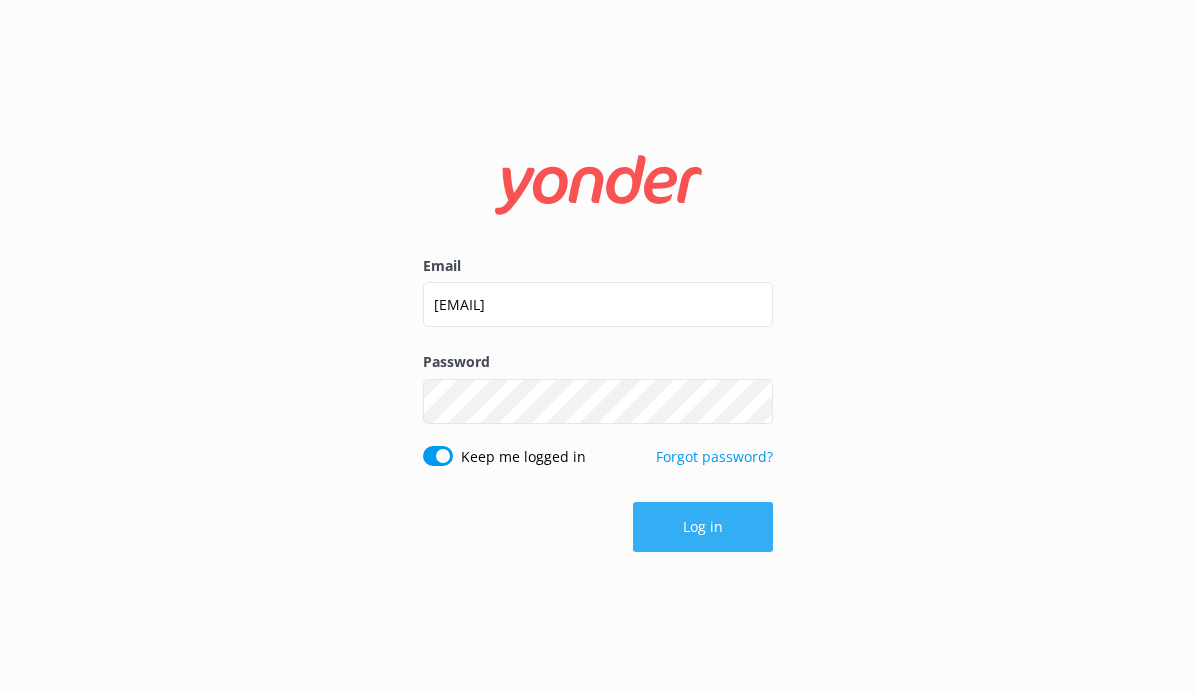 click on "Log in" at bounding box center (703, 527) 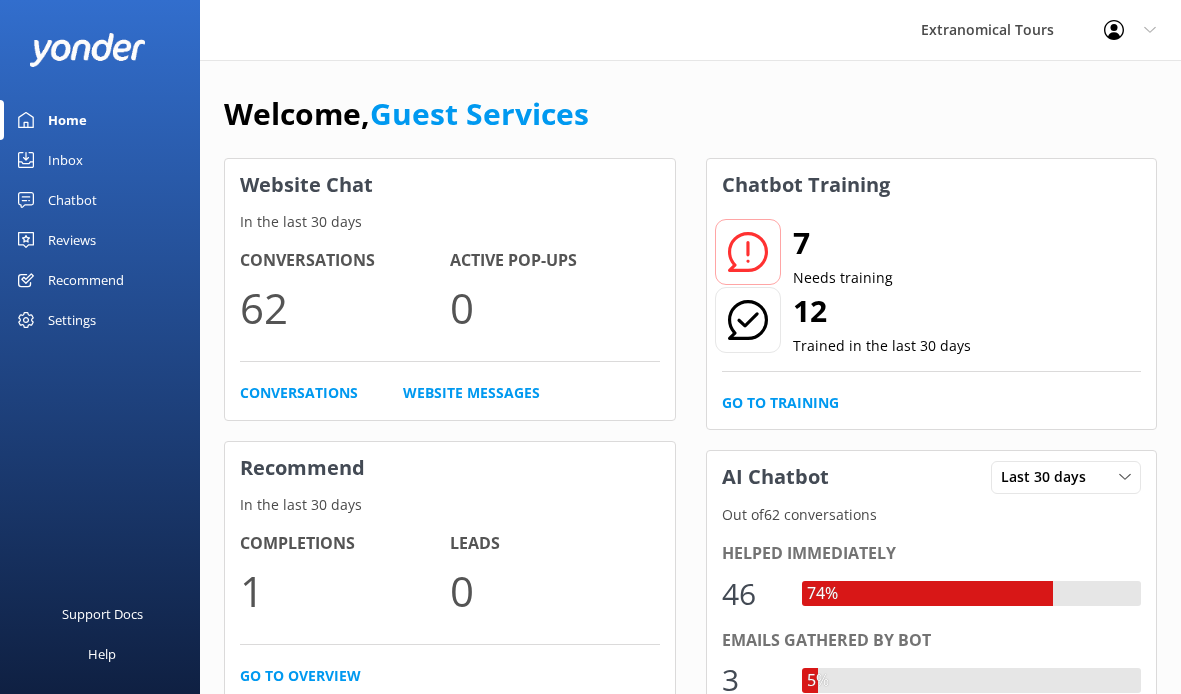 click on "Inbox" at bounding box center (100, 160) 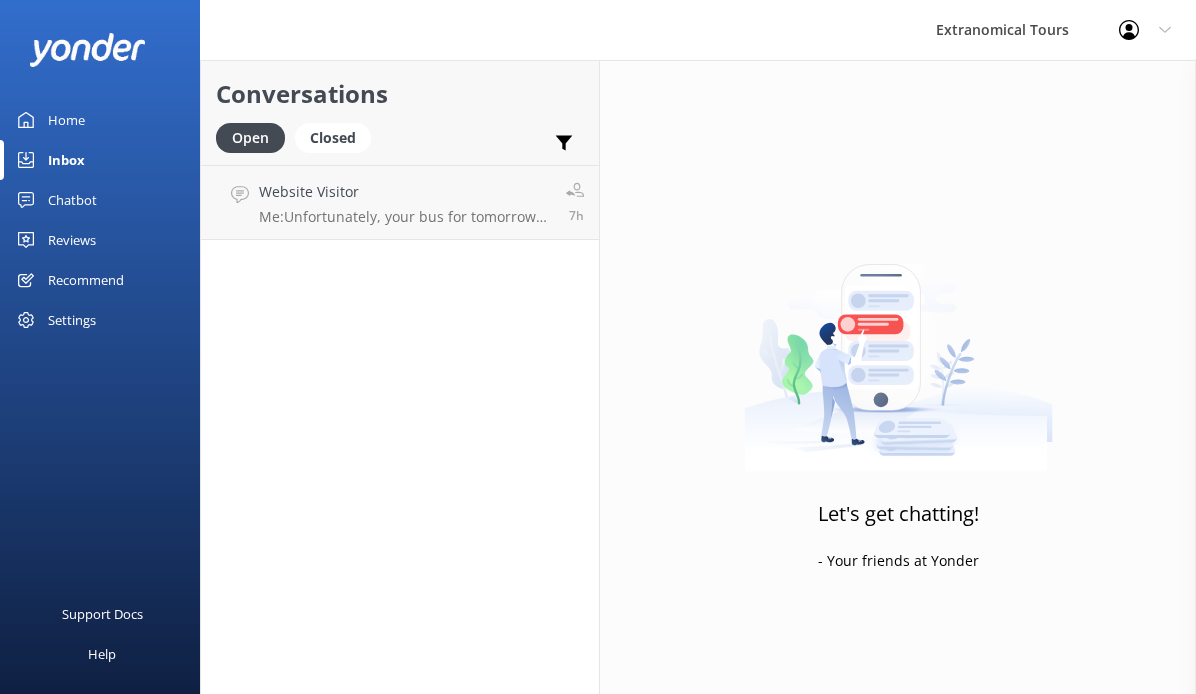 click on "Conversations Open Closed Important Assigned to me Unassigned Website Visitor Me: Unfortunately, your bus for tomorrow doesn't have an outlet. Thank you 7h" at bounding box center (400, 377) 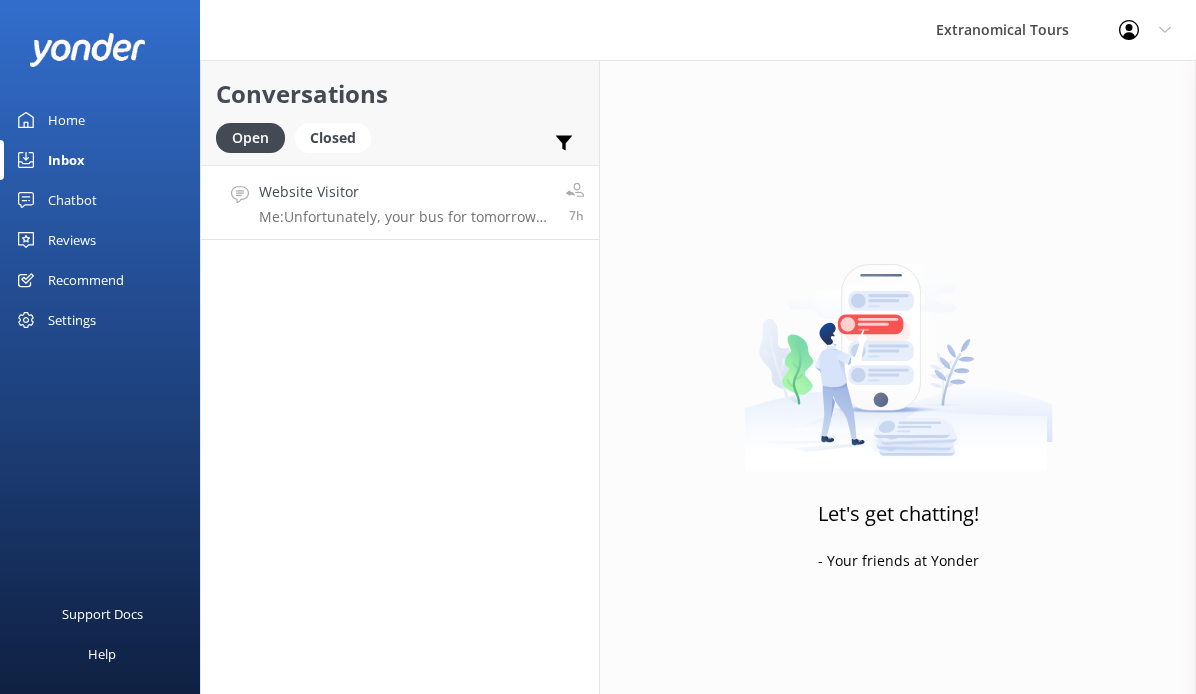 click on "Website Visitor Me: Unfortunately, your bus for tomorrow doesn't have an outlet. Thank you 7h" at bounding box center (400, 202) 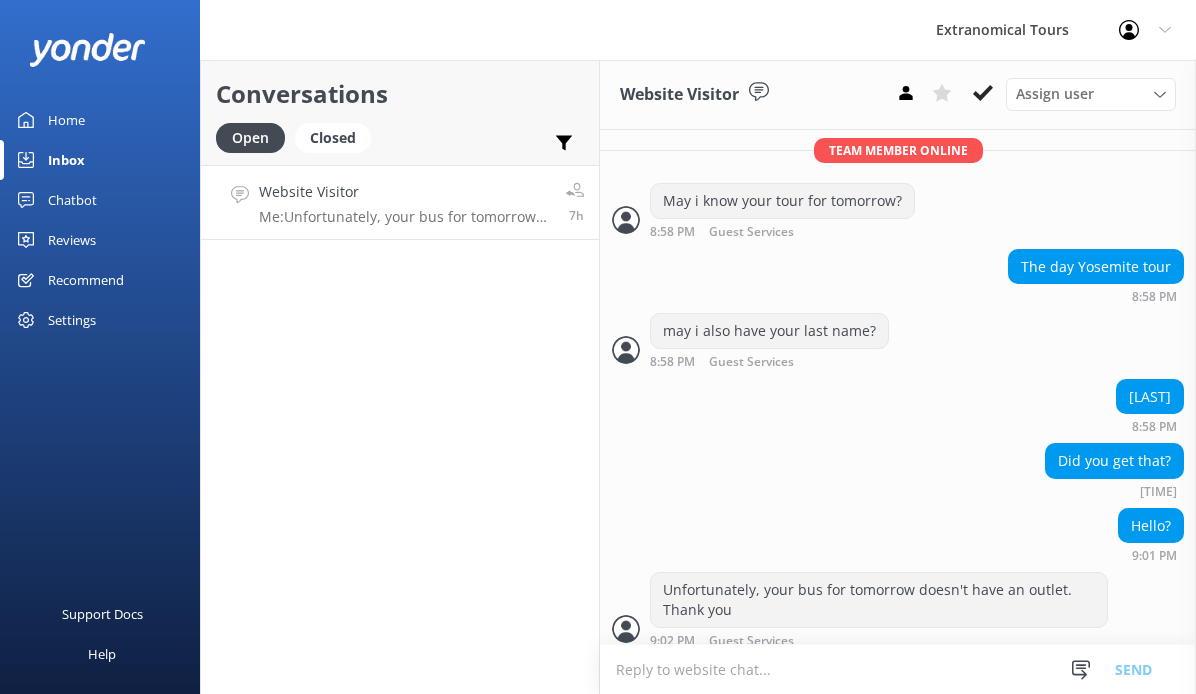 scroll, scrollTop: 918, scrollLeft: 0, axis: vertical 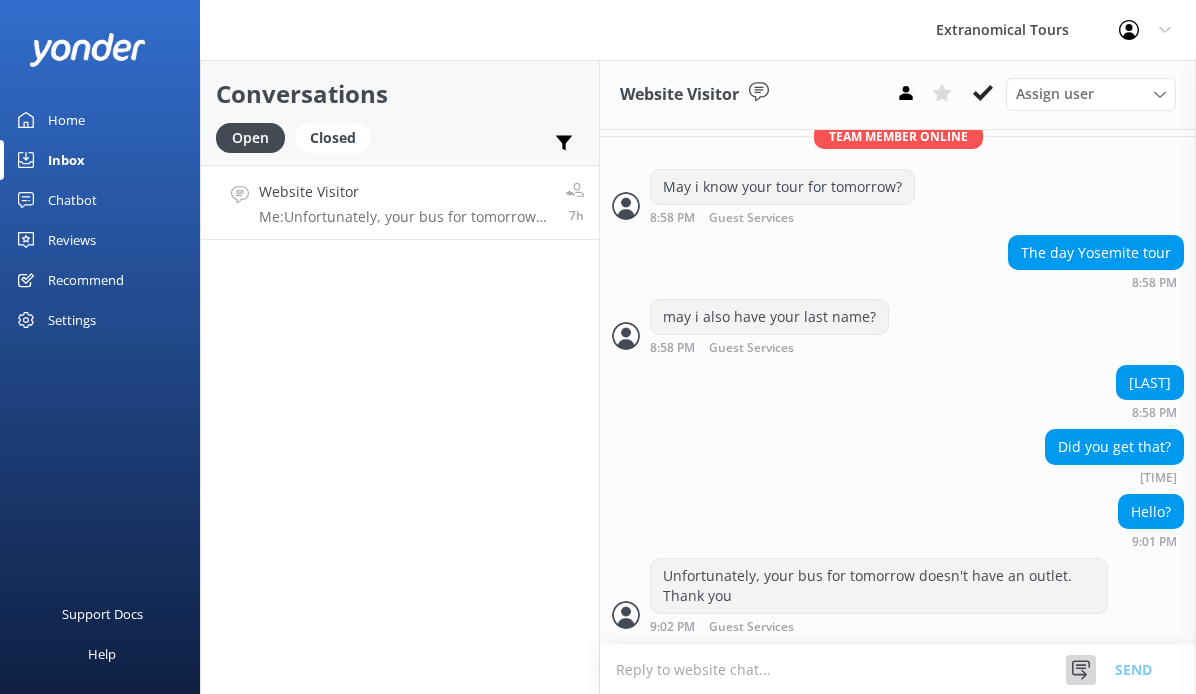 click at bounding box center [1081, 670] 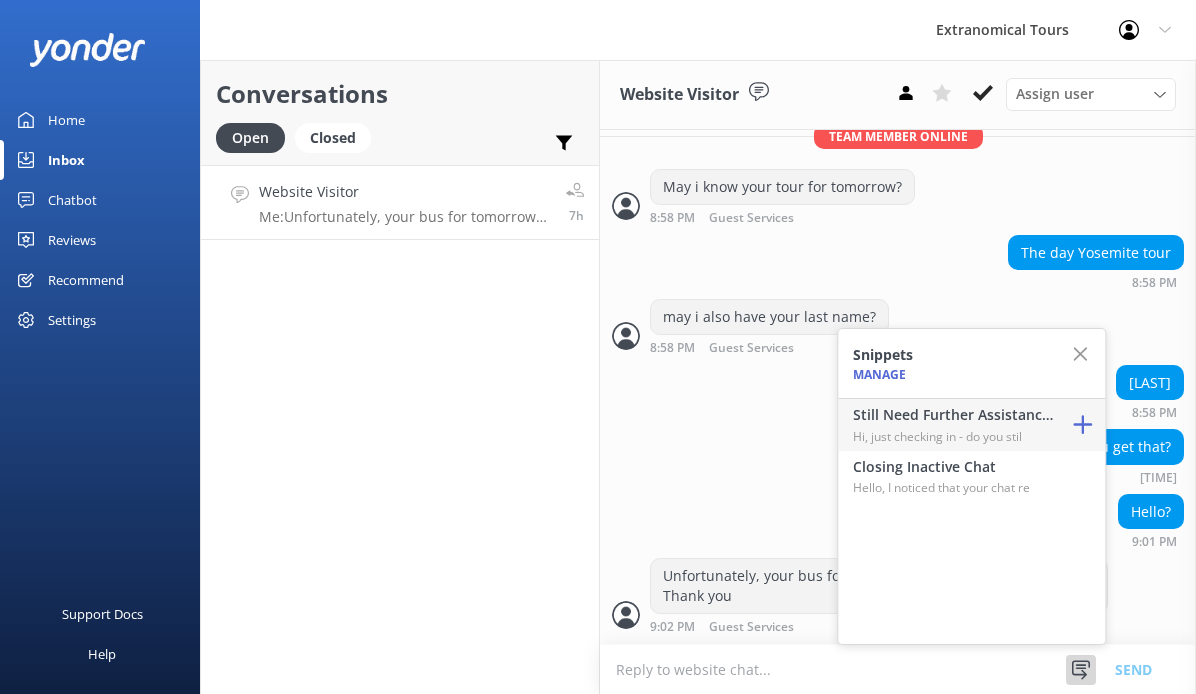 click on "Hi, just checking in - do you stil" at bounding box center (953, 436) 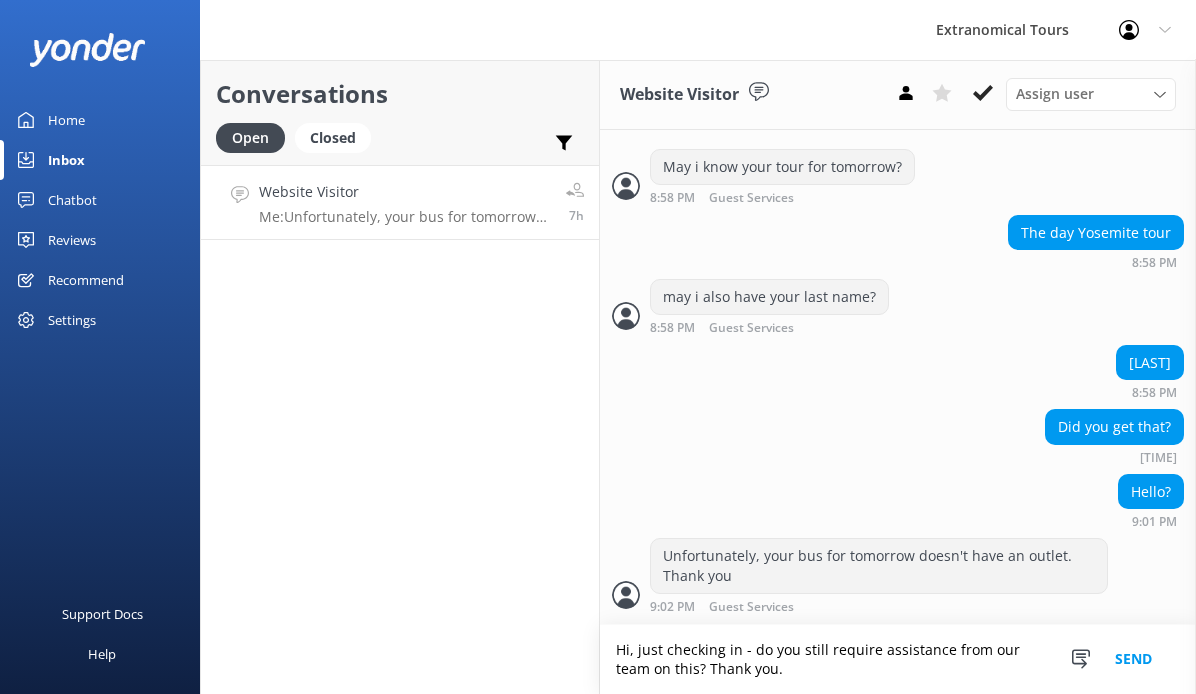 click on "Send" at bounding box center [1133, 659] 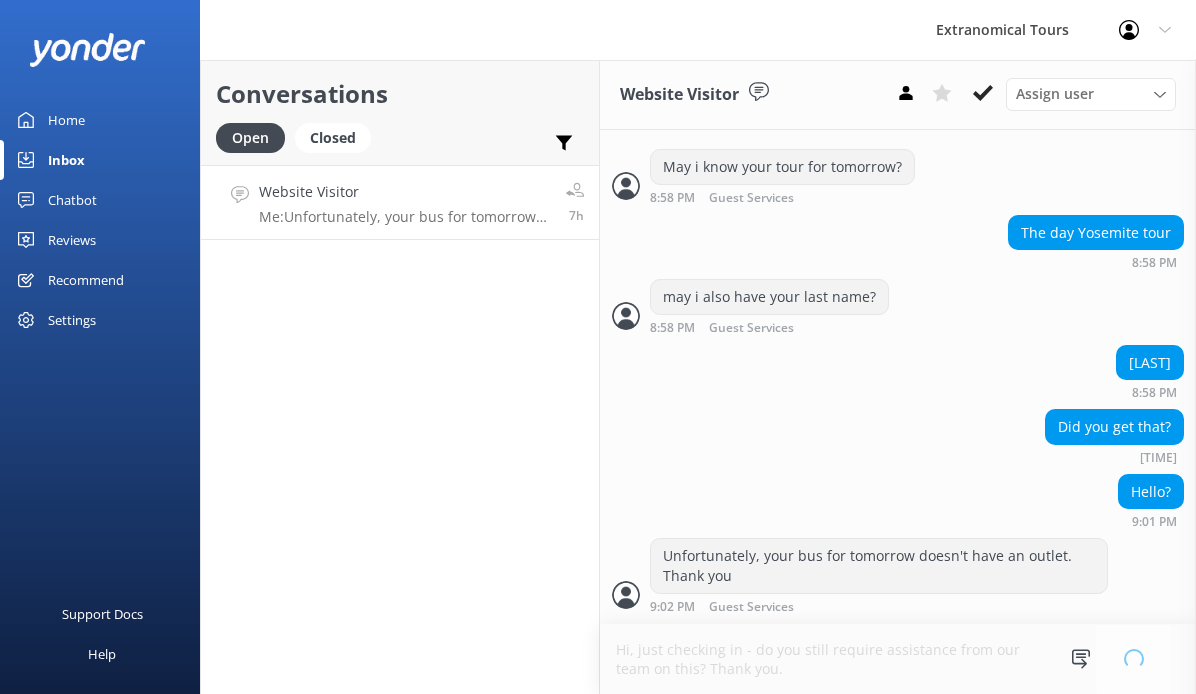 type 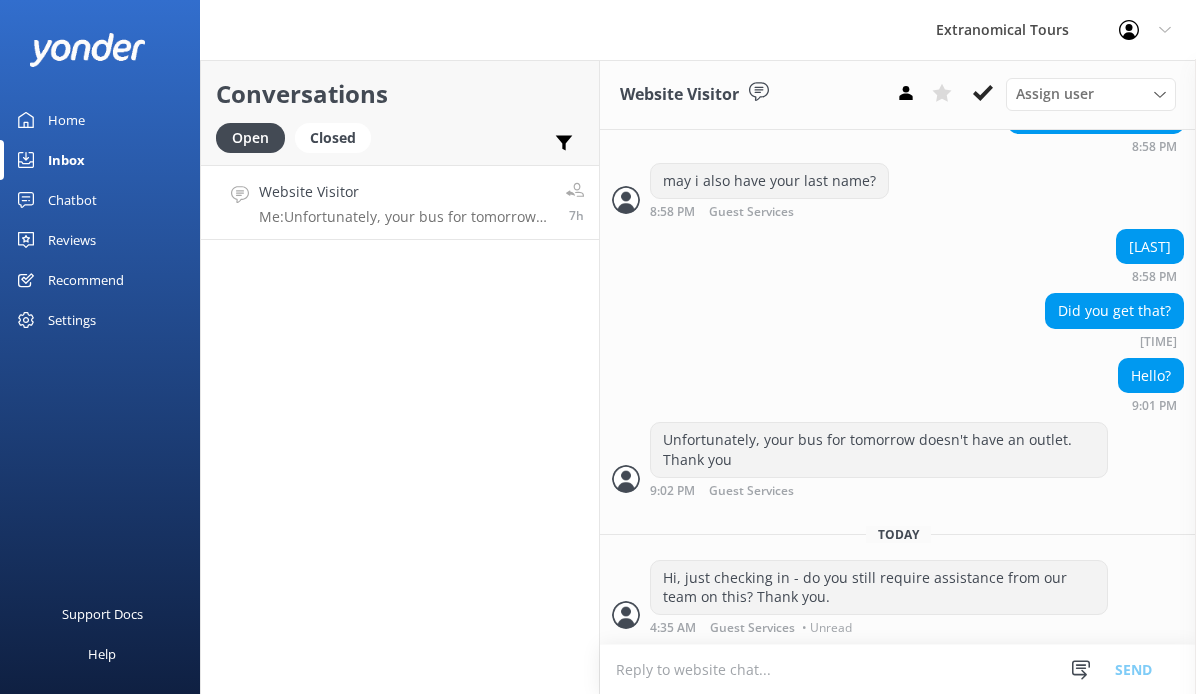 scroll, scrollTop: 1055, scrollLeft: 0, axis: vertical 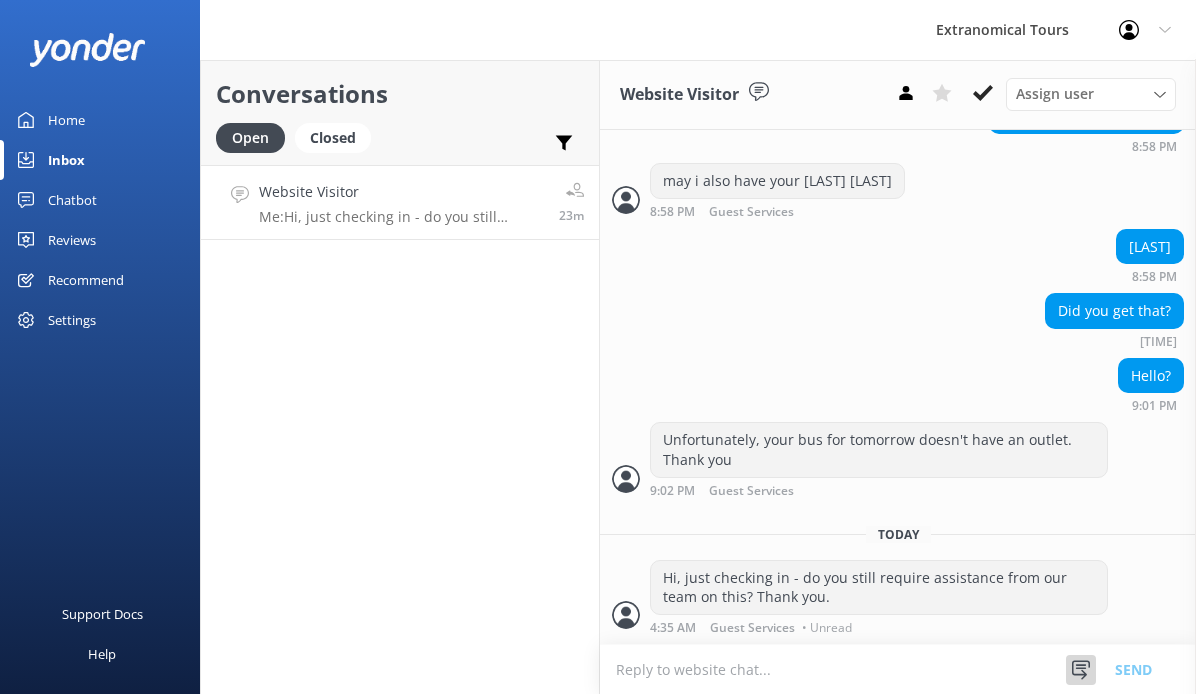 click 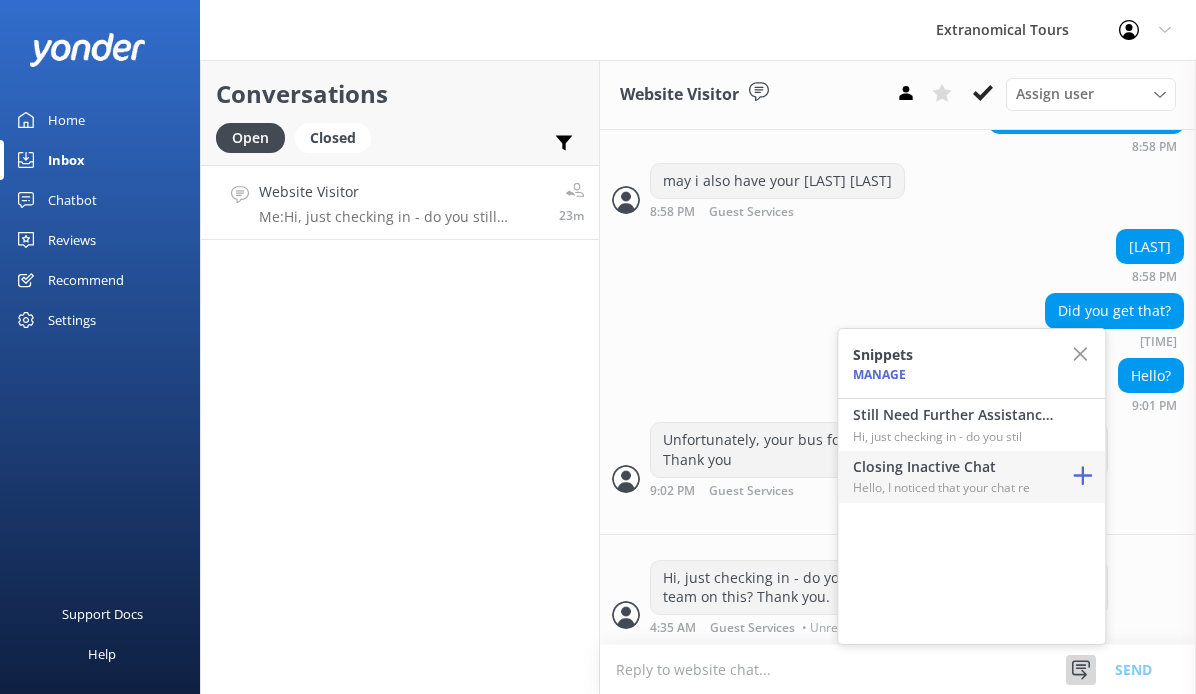 click on "Hello, I noticed that your chat re" at bounding box center [953, 487] 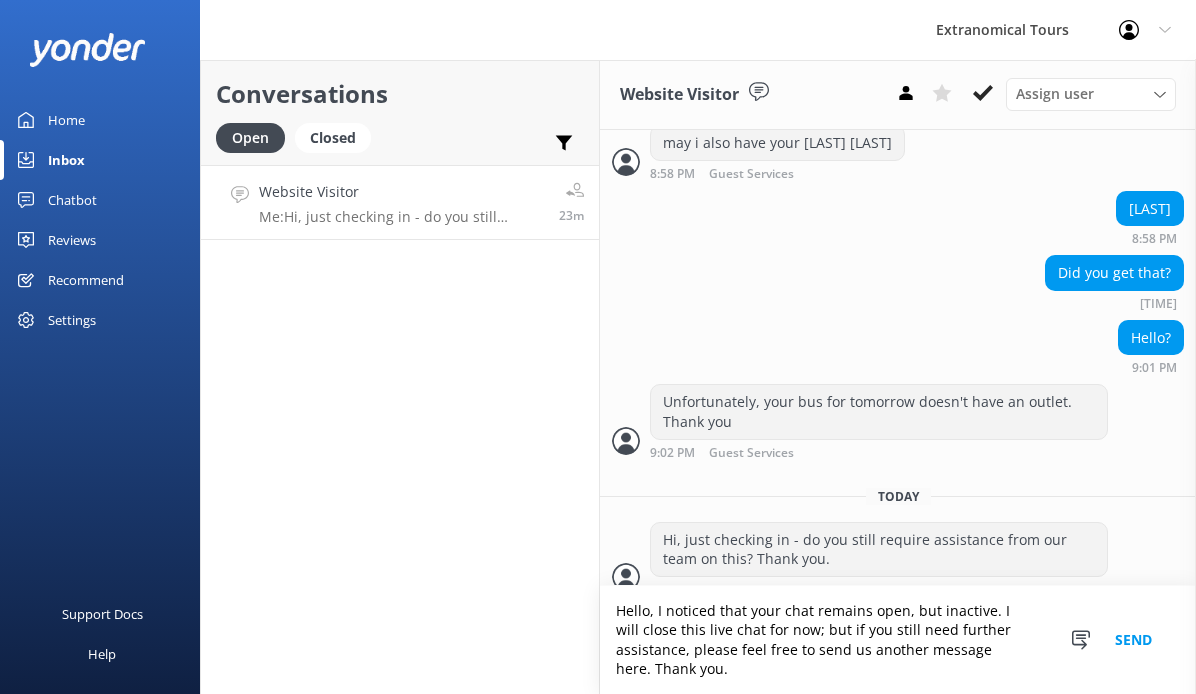 click on "Send" at bounding box center (1133, 640) 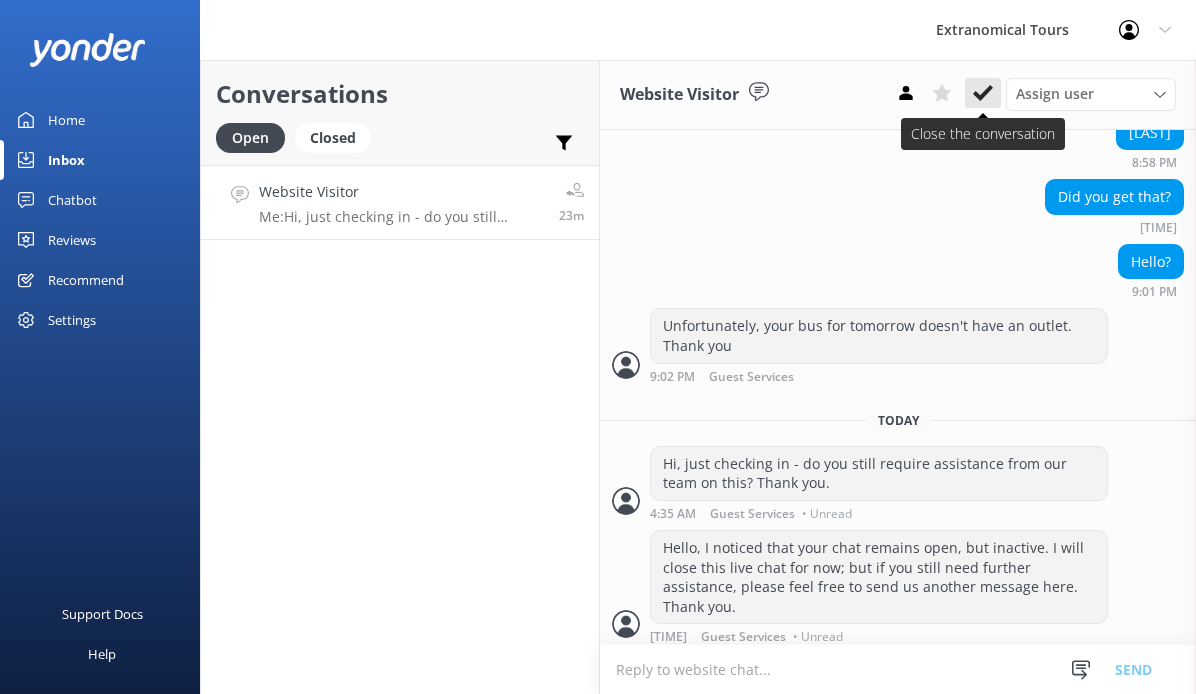 scroll, scrollTop: 1178, scrollLeft: 0, axis: vertical 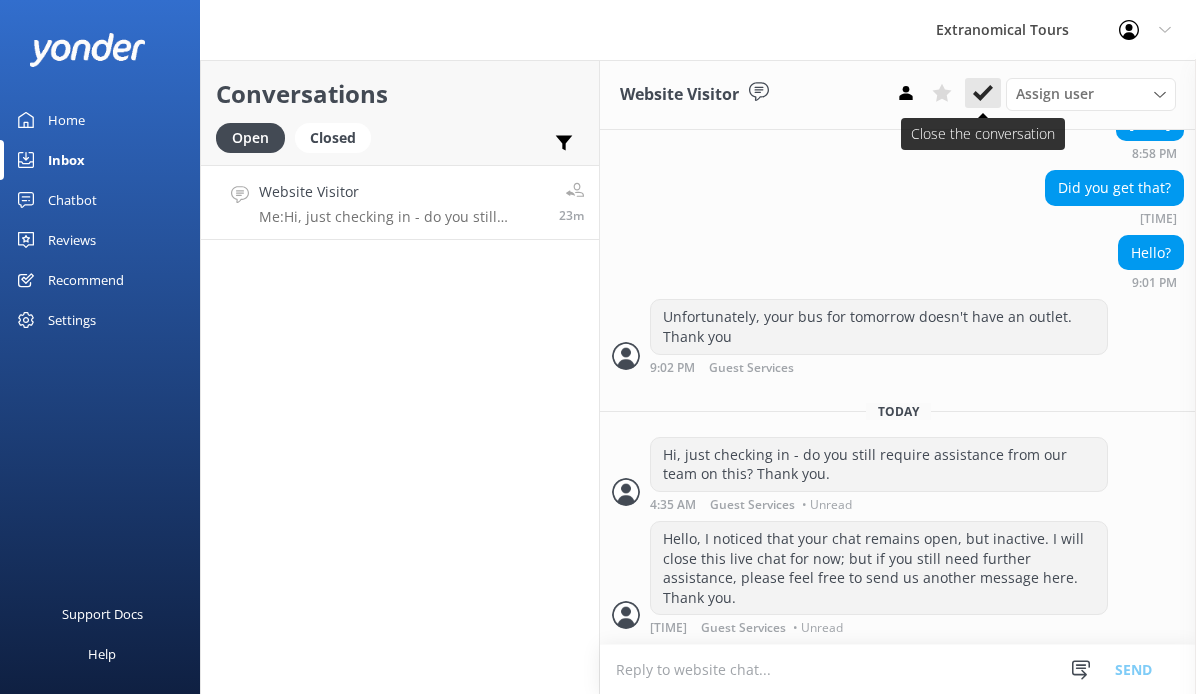 click 